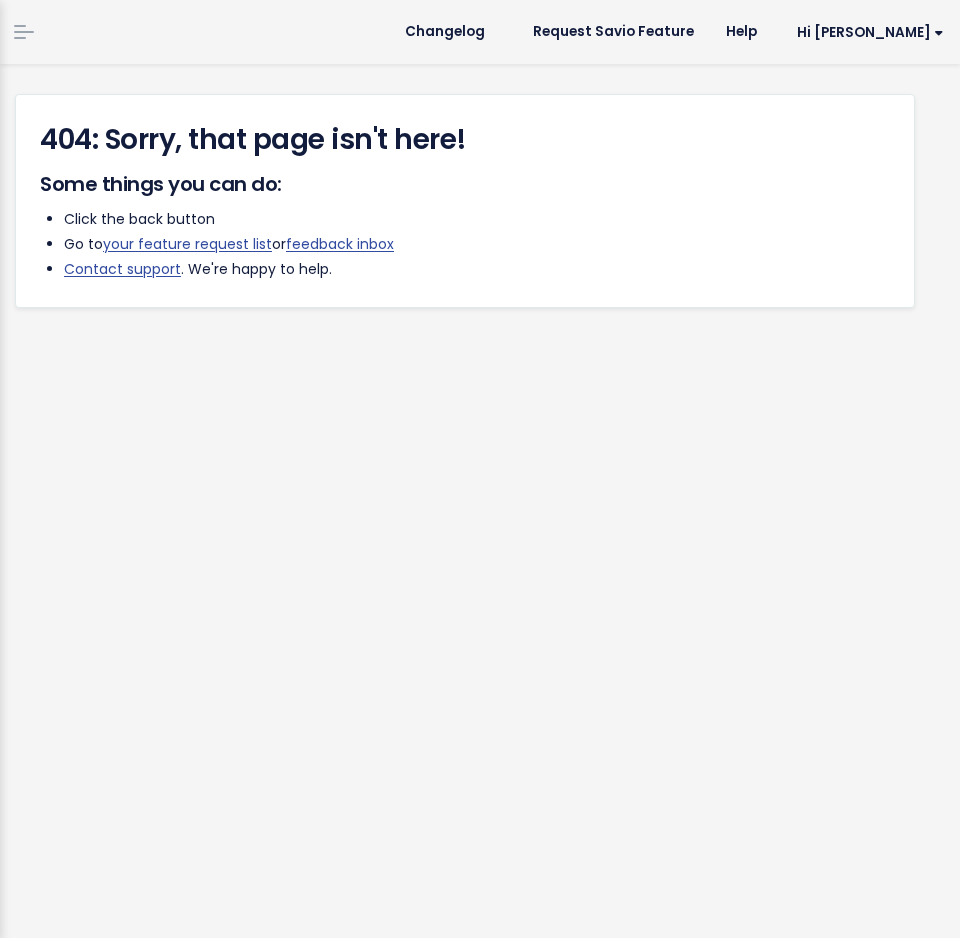 scroll, scrollTop: 0, scrollLeft: 0, axis: both 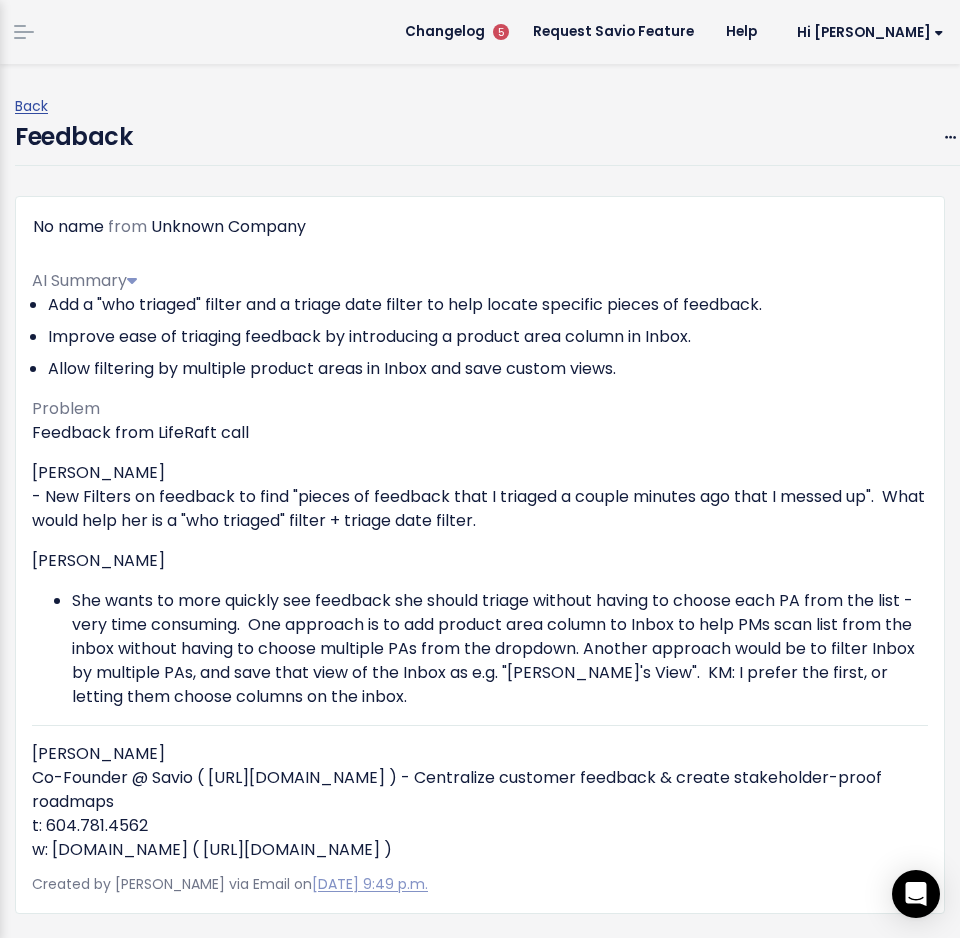 click on "[PERSON_NAME]
- New Filters on feedback to find "pieces of feedback that I triaged a couple minutes ago that I messed up".  What would help her is a "who triaged" filter + triage date filter." at bounding box center [480, 497] 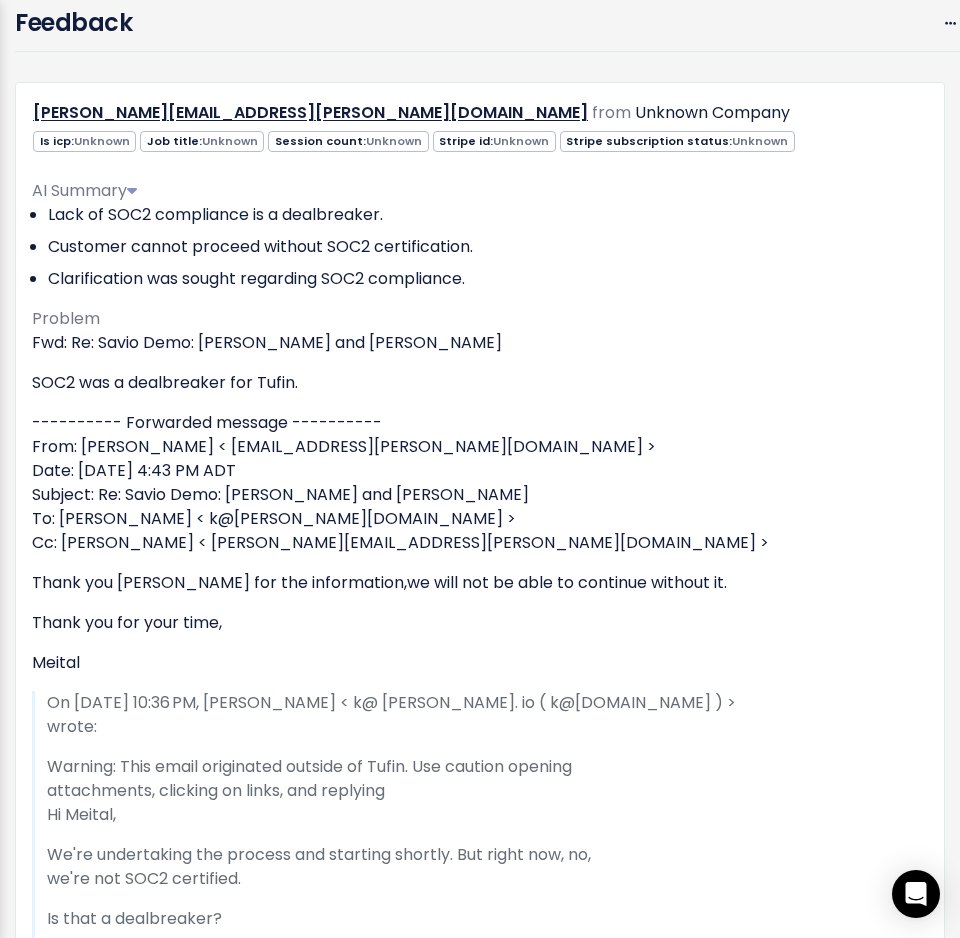 scroll, scrollTop: 0, scrollLeft: 0, axis: both 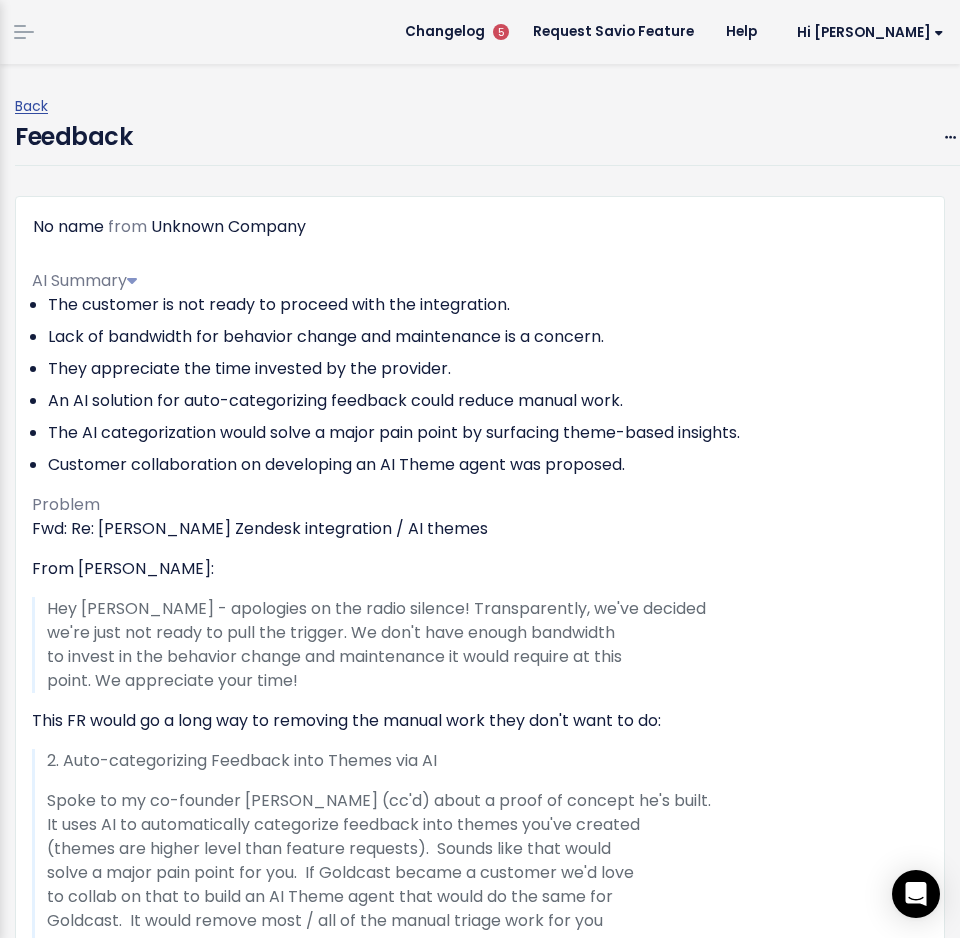 click on "They appreciate the time invested by the provider." at bounding box center (488, 369) 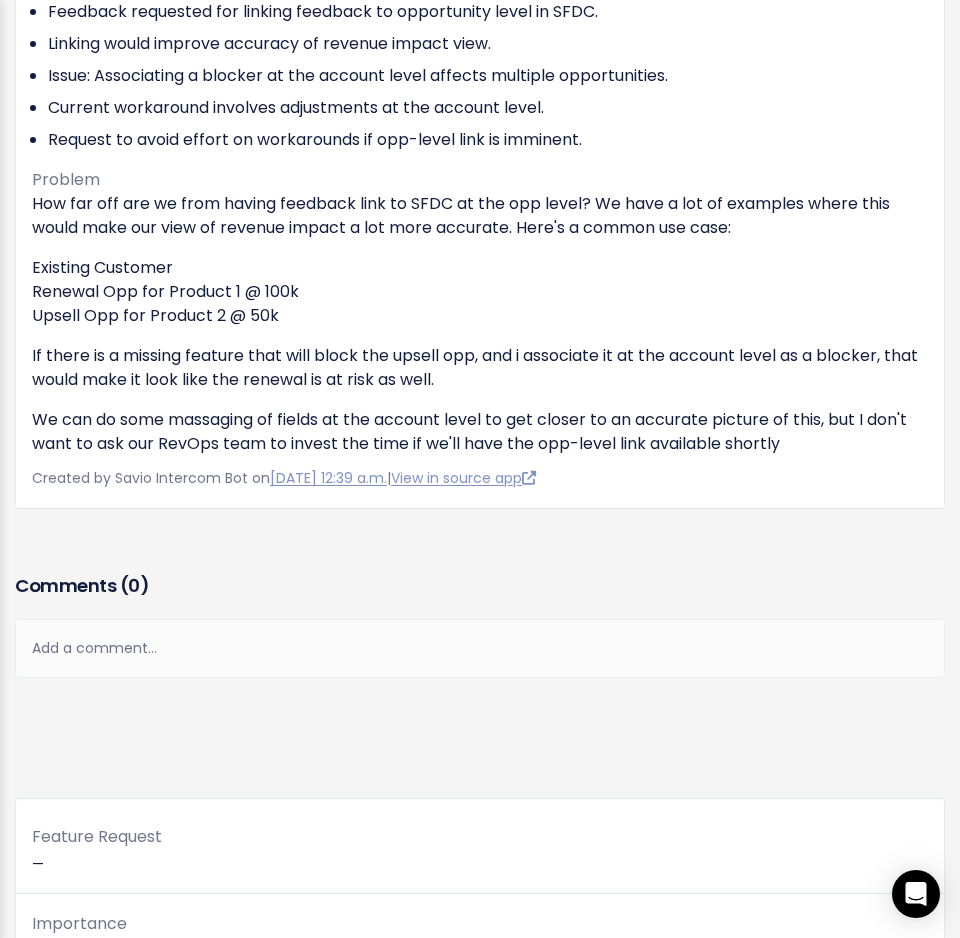 scroll, scrollTop: 399, scrollLeft: 0, axis: vertical 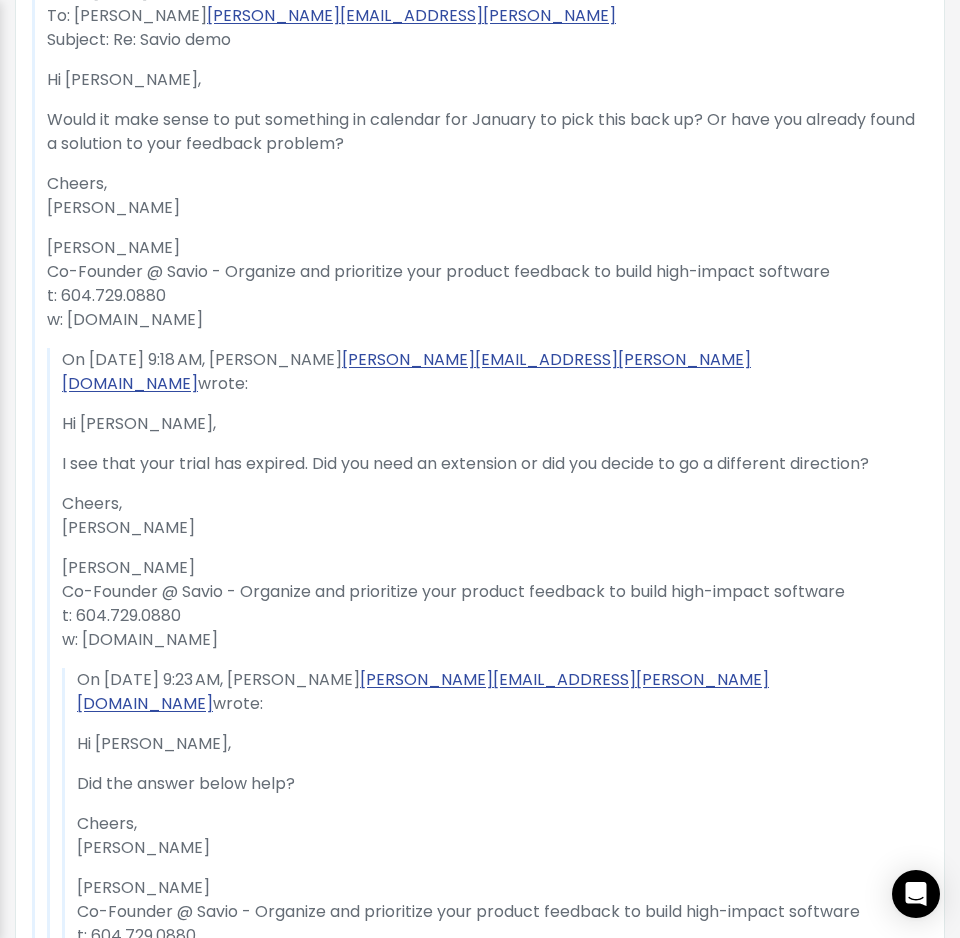 click on "On Nov 4, 2024, at 9:18 AM, Ryan Stocker  ryan@savio.io  wrote:
Hi Emily,
I see that your trial has expired. Did you need an extension or did you decide to go a different direction?
Cheers,
Ryan
Ryan Stocker
Co-Founder @ Savio - Organize and prioritize your product feedback to build high-impact software
t: 604.729.0880
w: www.savio.io
On Oct 28, 2024, at 9:23 AM, Ryan Stocker  ryan@savio.io  wrote:
Hi Emily,
Did the answer below help?
Cheers,
Ryan
Ryan Stocker
Co-Founder @ Savio - Organize and prioritize your product feedback to build high-impact software
t: 604.729.0880
w: www.savio.io
On Oct 24, 2024, at 5:23 PM, Ryan Stocker  ryan@savio.io  wrote:
Hi Emily,
Are you asking about the feature forms feature (see screenshot) or something else? The “My Feedback” tab currently only show feedback the user viewing the page submitted.
Cheers,
Ryan
Ryan Stocker
Co-Founder @ Savio - Organize and prioritize your product feedback to build high-impact software" at bounding box center (487, 1860) 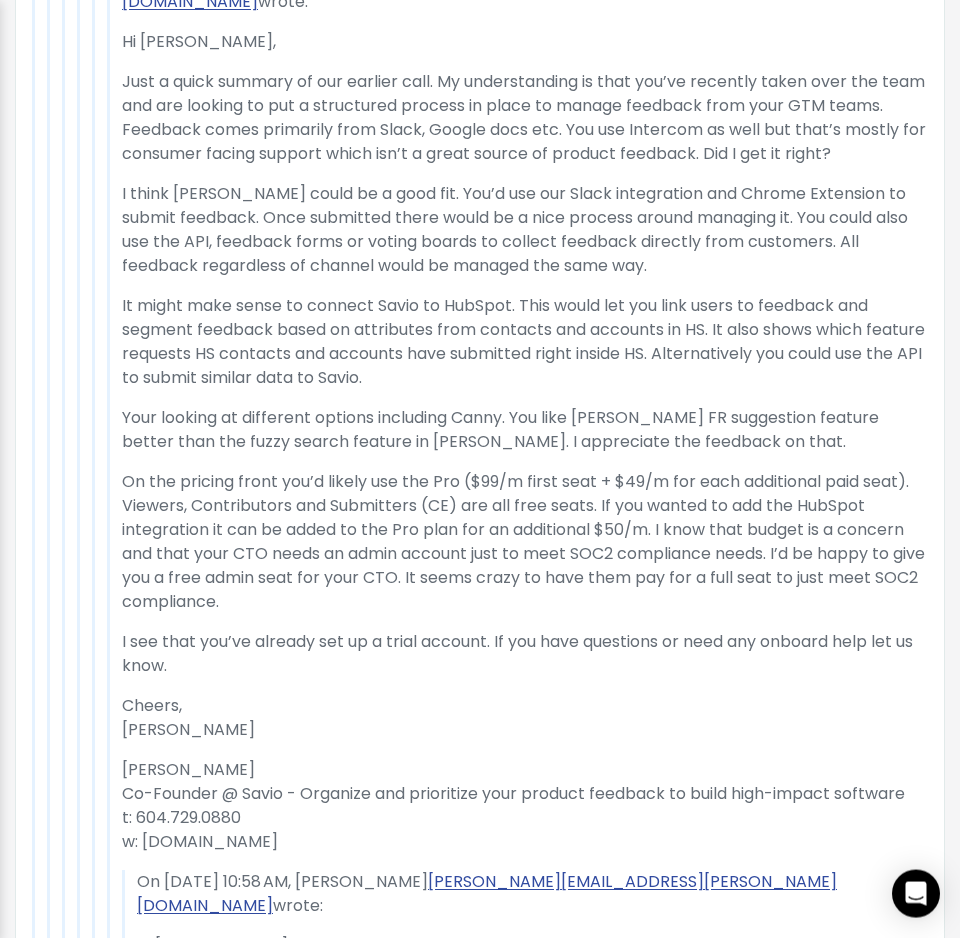 scroll, scrollTop: 3078, scrollLeft: 0, axis: vertical 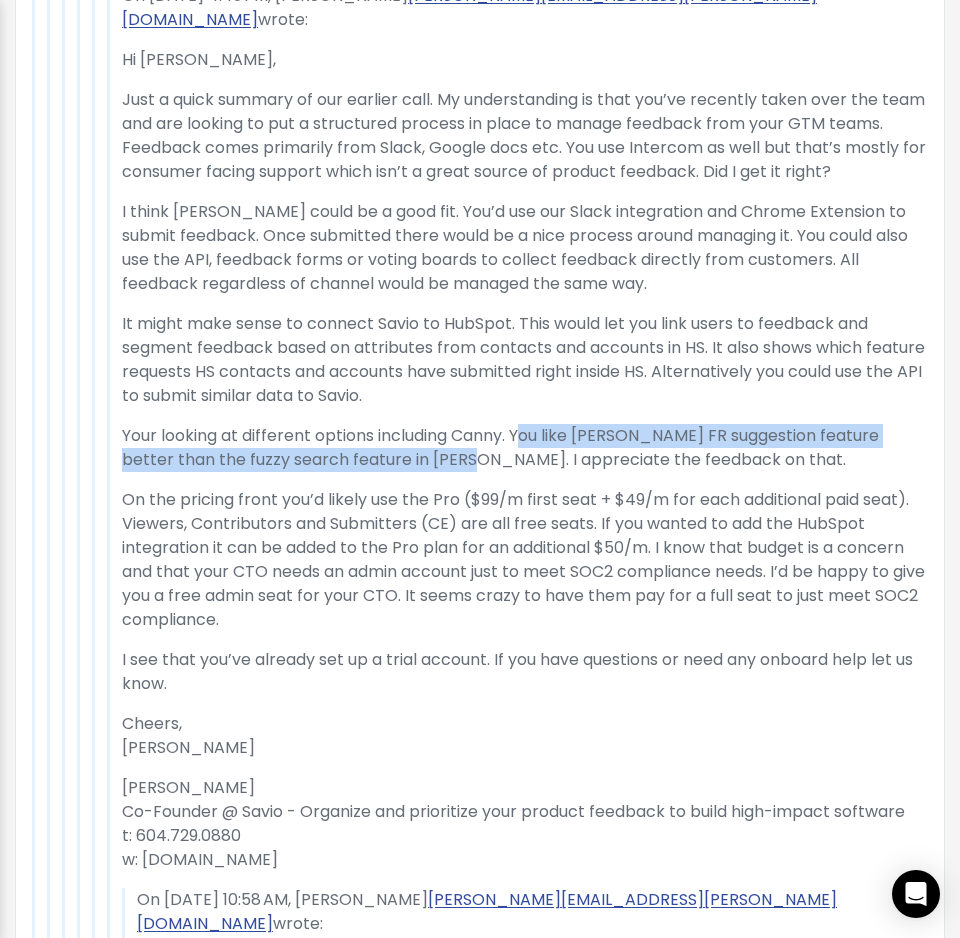 drag, startPoint x: 526, startPoint y: 314, endPoint x: 419, endPoint y: 338, distance: 109.65856 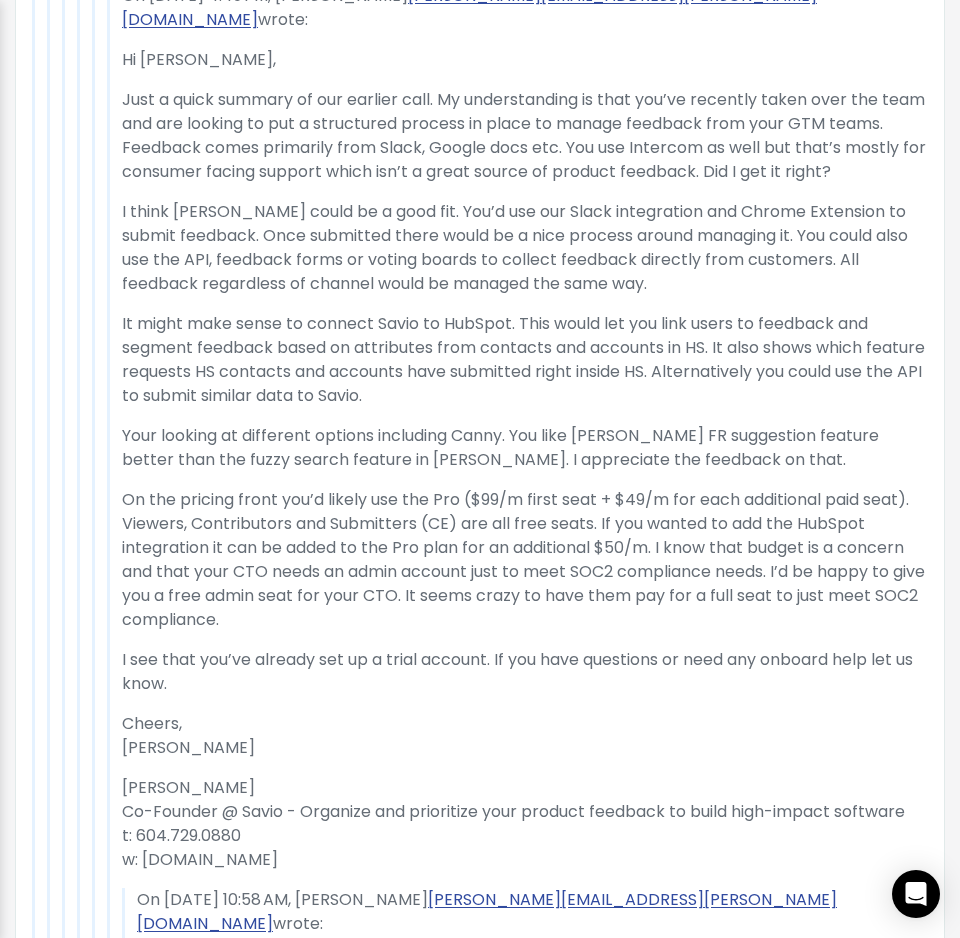 click on "Your looking at different options including Canny. You like Canny’s FR suggestion feature better than the fuzzy search feature in Savio’s CE. I appreciate the feedback on that." at bounding box center [525, 448] 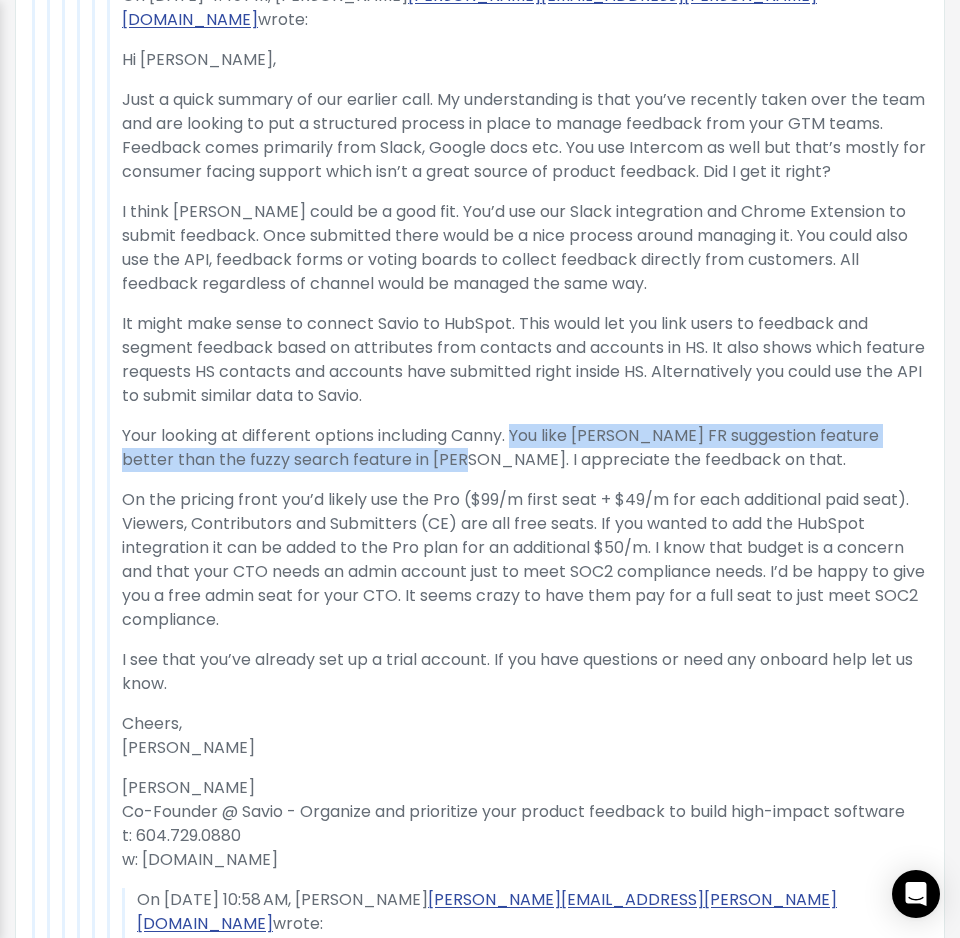 drag, startPoint x: 521, startPoint y: 324, endPoint x: 415, endPoint y: 355, distance: 110.440025 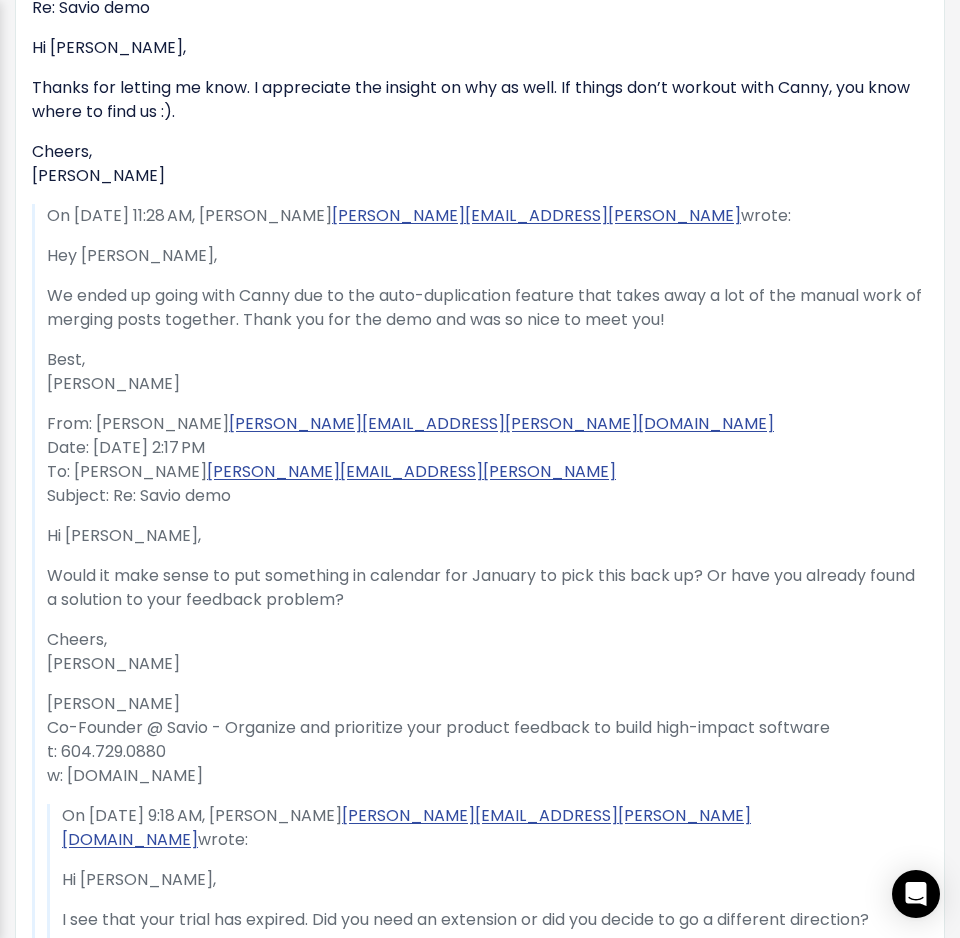 scroll, scrollTop: 342, scrollLeft: 0, axis: vertical 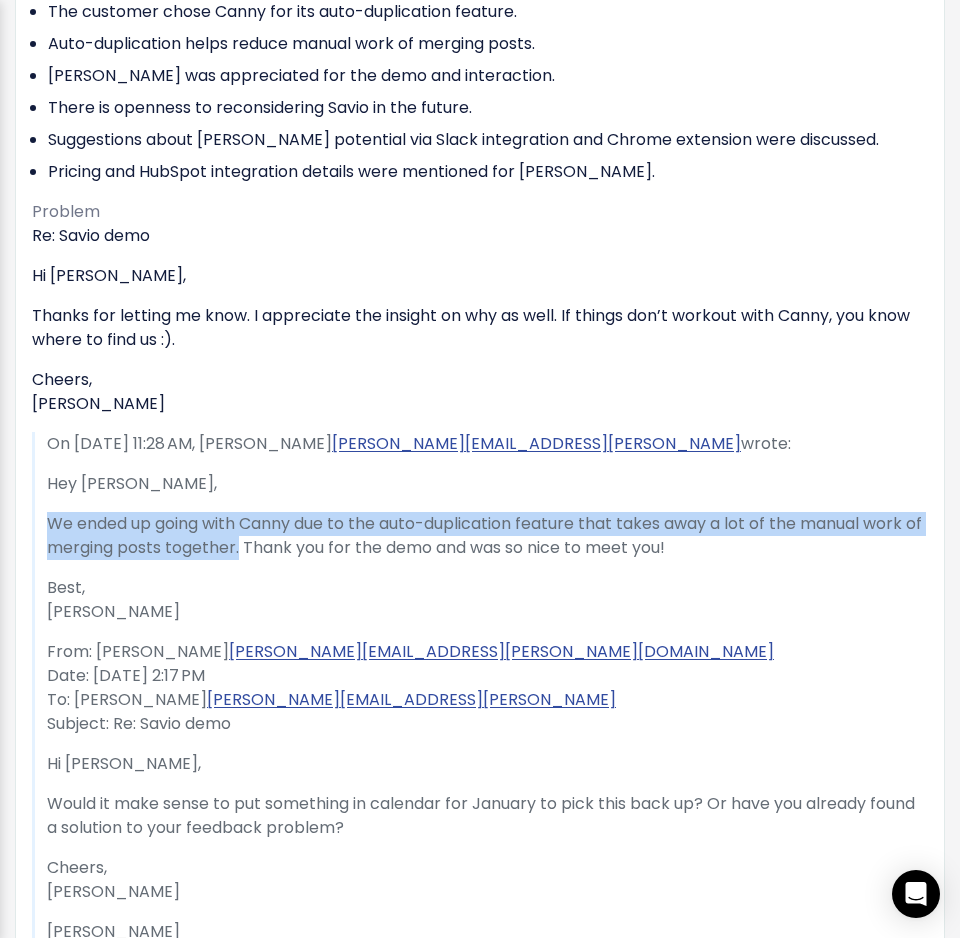 drag, startPoint x: 261, startPoint y: 545, endPoint x: 51, endPoint y: 524, distance: 211.0474 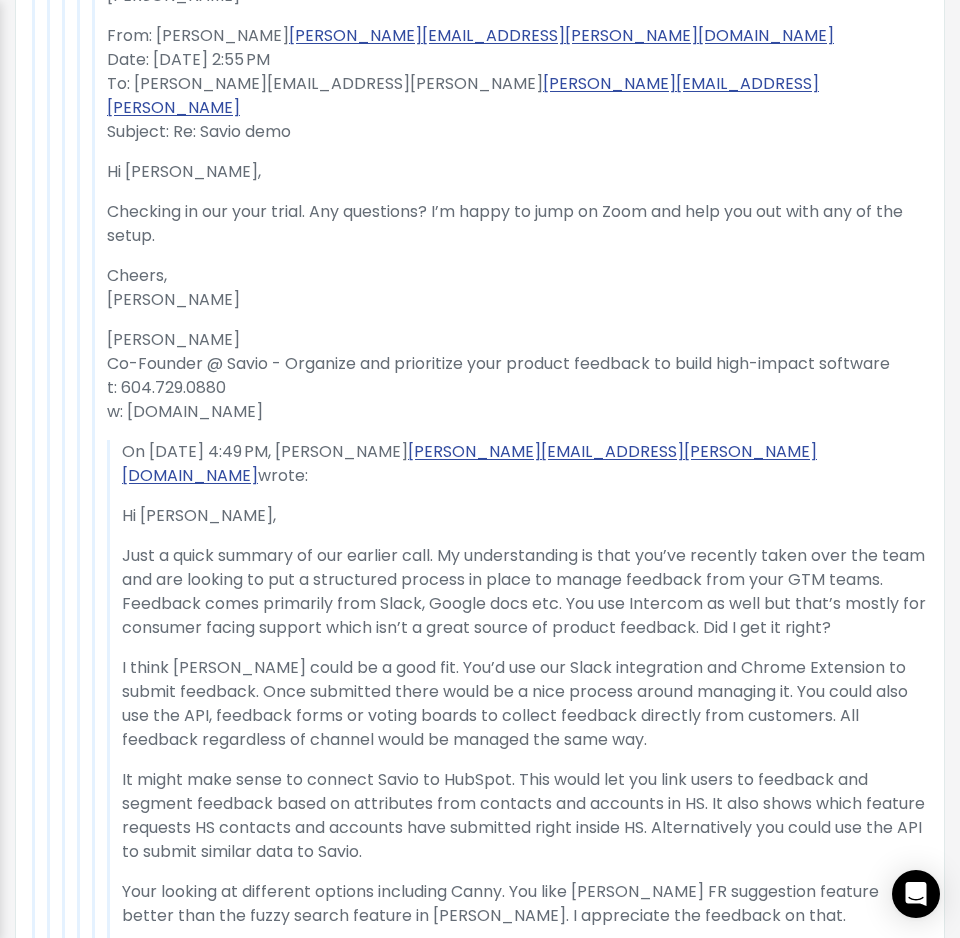 scroll, scrollTop: 2736, scrollLeft: 0, axis: vertical 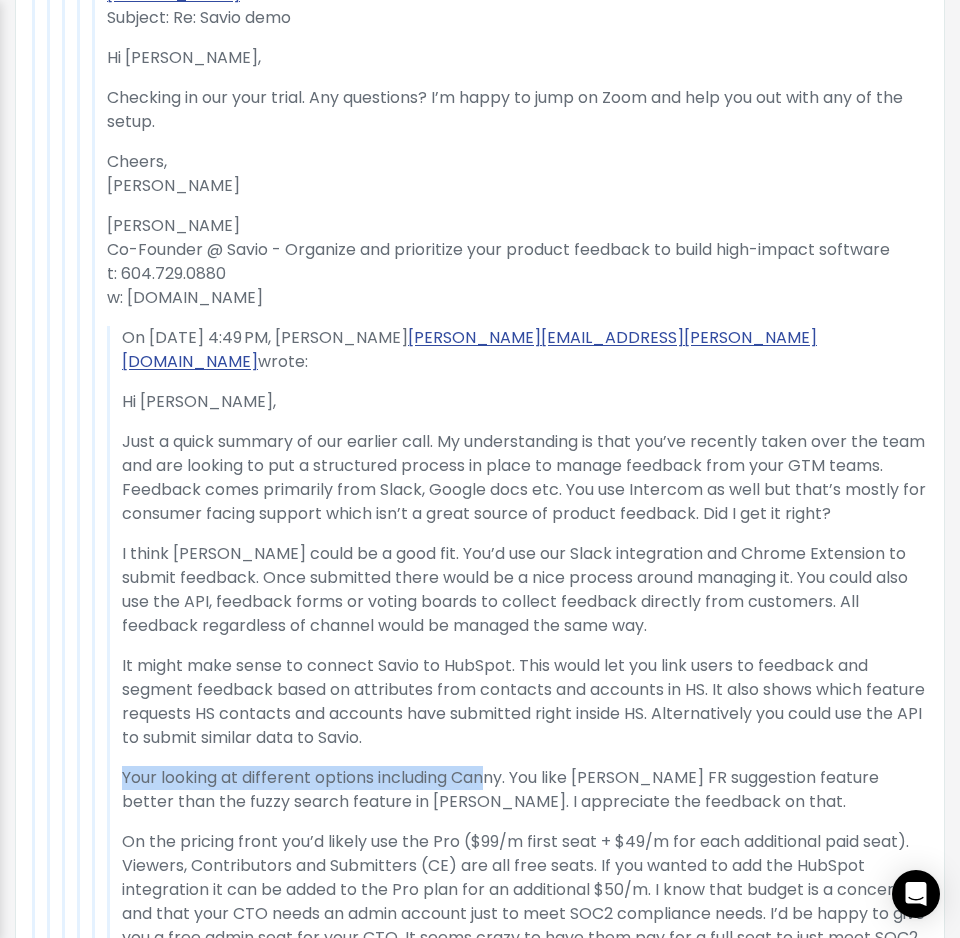 drag, startPoint x: 125, startPoint y: 655, endPoint x: 496, endPoint y: 664, distance: 371.10916 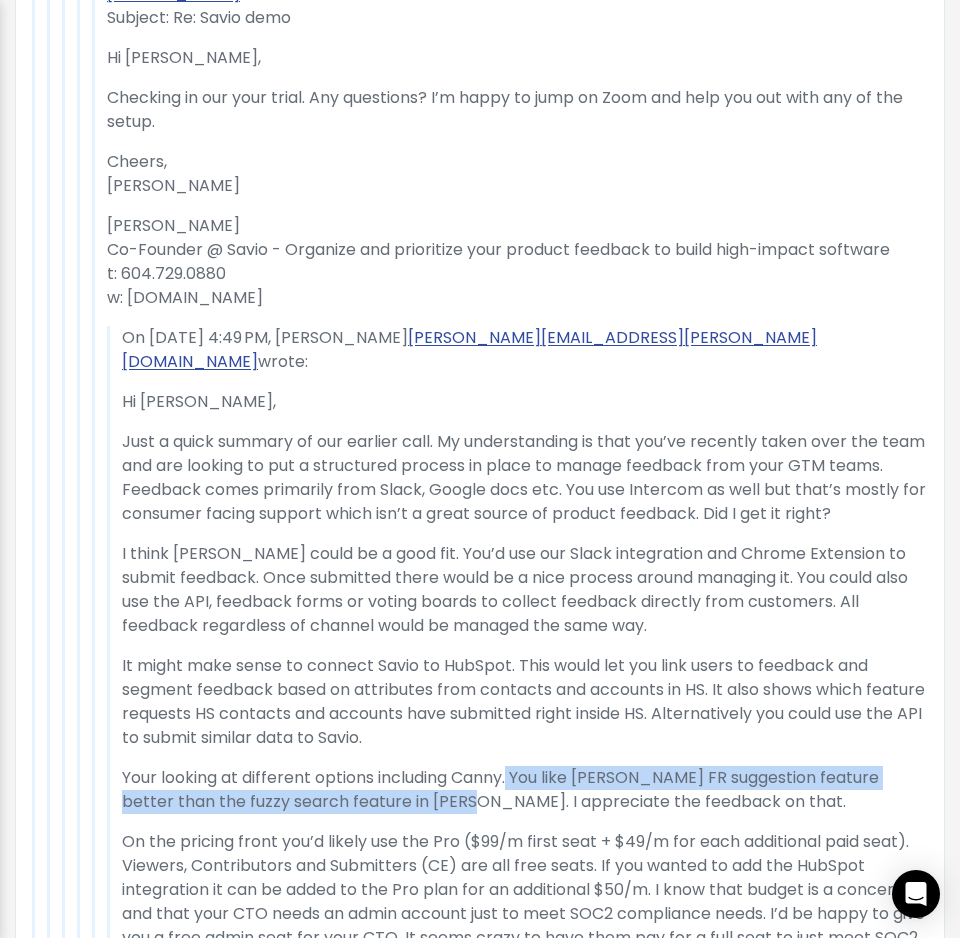 drag, startPoint x: 516, startPoint y: 659, endPoint x: 420, endPoint y: 676, distance: 97.49359 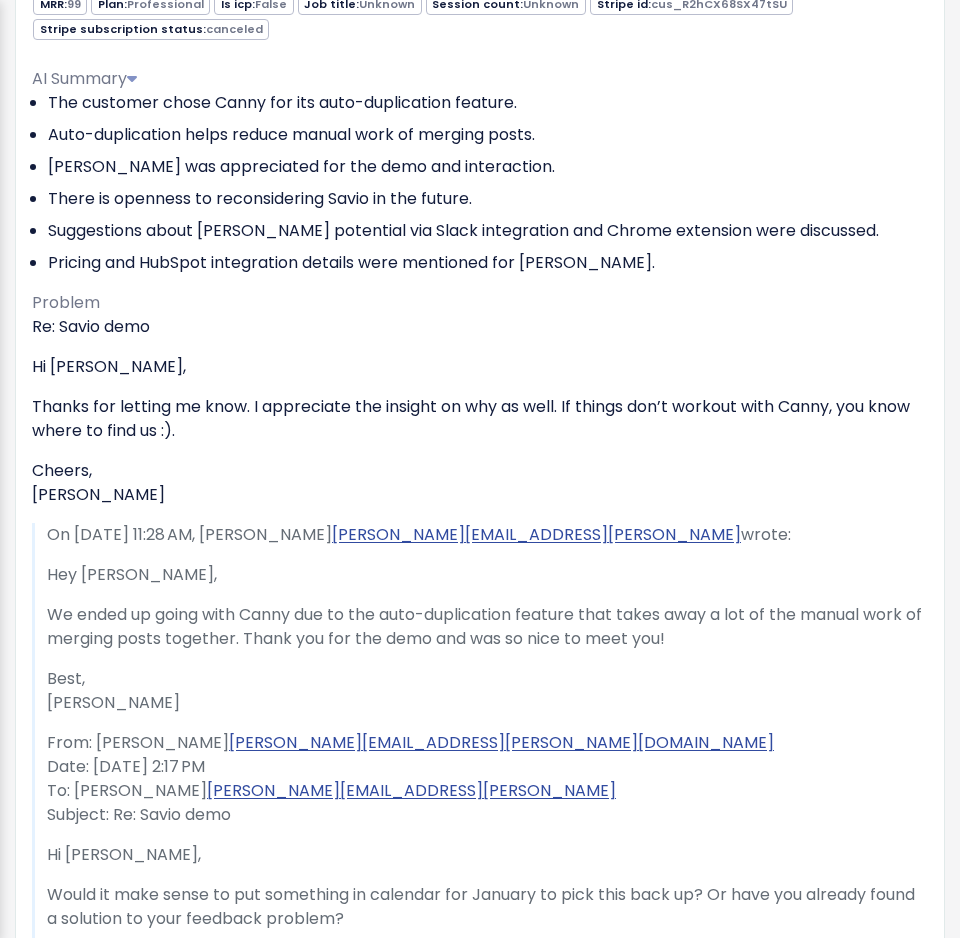 scroll, scrollTop: 570, scrollLeft: 0, axis: vertical 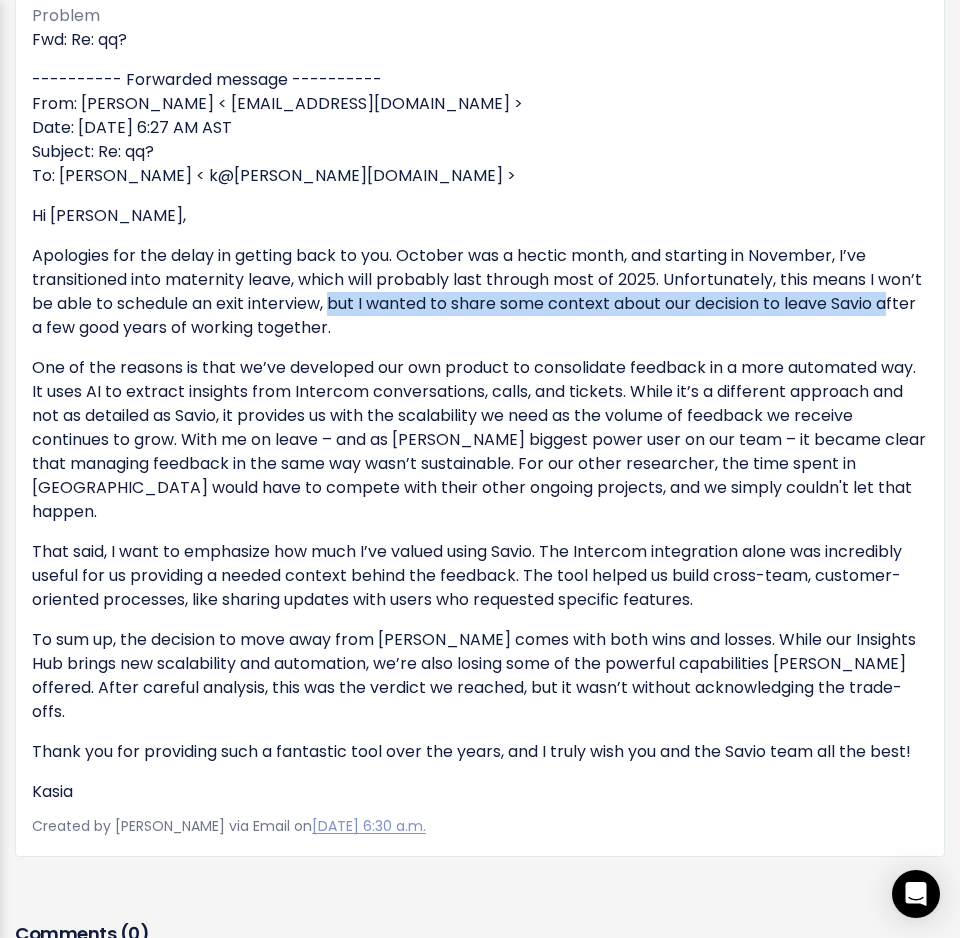 drag, startPoint x: 383, startPoint y: 302, endPoint x: 93, endPoint y: 342, distance: 292.74564 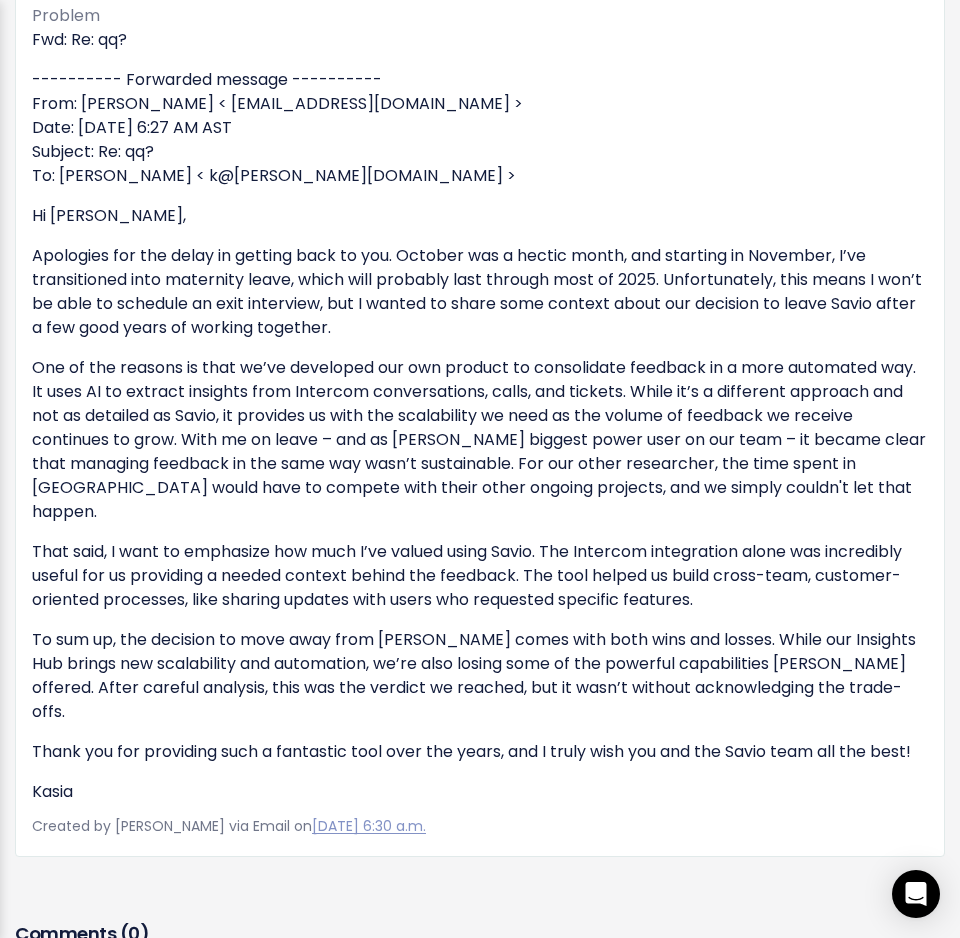 click on "One of the reasons is that we’ve developed our own product to consolidate feedback in a more automated way. It uses AI to extract insights from Intercom conversations, calls, and tickets. While it’s a different approach and not as detailed as Savio, it provides us with the scalability we need as the volume of feedback we receive continues to grow. With me on leave – and as Savio’s biggest power user on our team – it became clear that managing feedback in the same way wasn’t sustainable. For our other researcher, the time spent in Savio would have to compete with their other ongoing projects, and we simply couldn't let that happen." at bounding box center [480, 440] 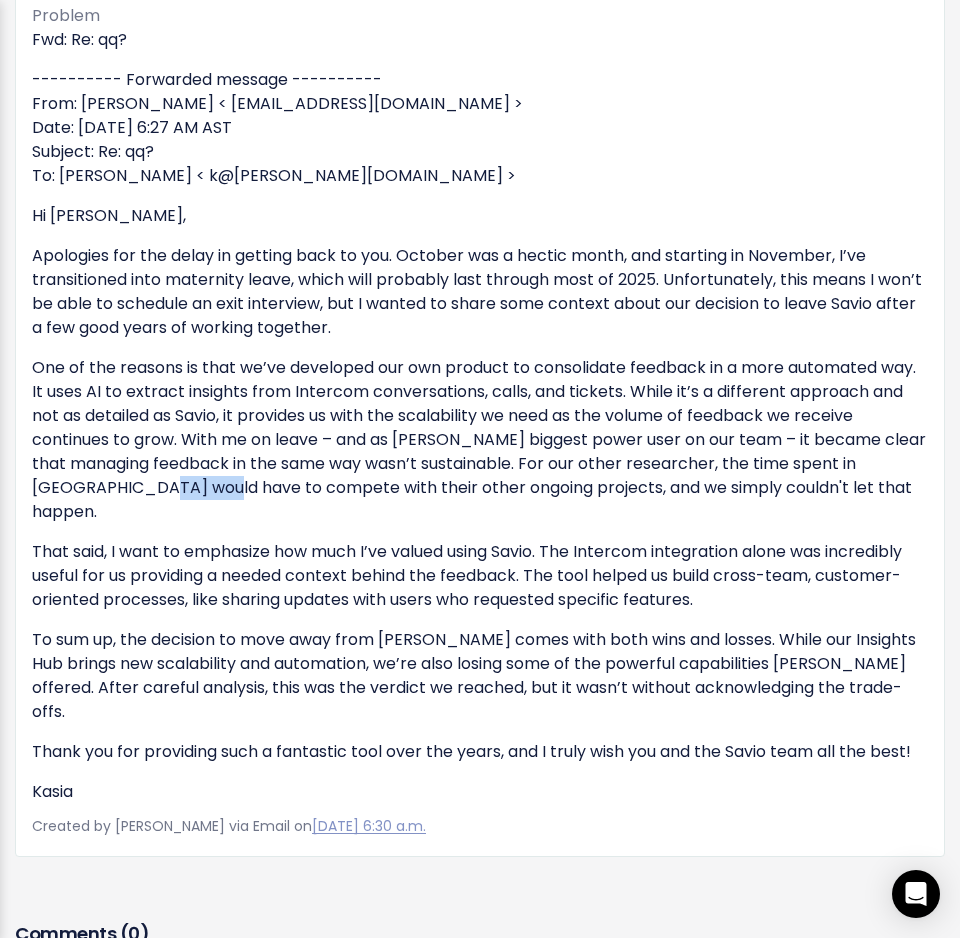 click on "One of the reasons is that we’ve developed our own product to consolidate feedback in a more automated way. It uses AI to extract insights from Intercom conversations, calls, and tickets. While it’s a different approach and not as detailed as Savio, it provides us with the scalability we need as the volume of feedback we receive continues to grow. With me on leave – and as Savio’s biggest power user on our team – it became clear that managing feedback in the same way wasn’t sustainable. For our other researcher, the time spent in Savio would have to compete with their other ongoing projects, and we simply couldn't let that happen." at bounding box center (480, 440) 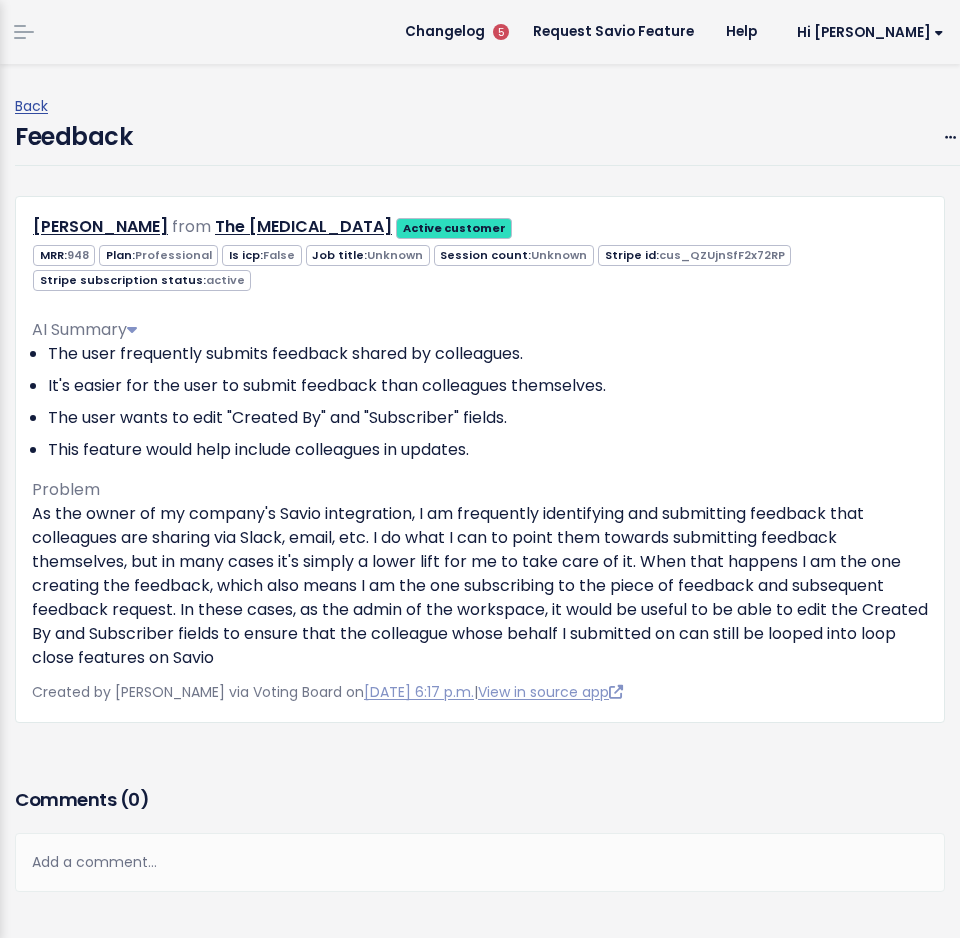 scroll, scrollTop: 0, scrollLeft: 0, axis: both 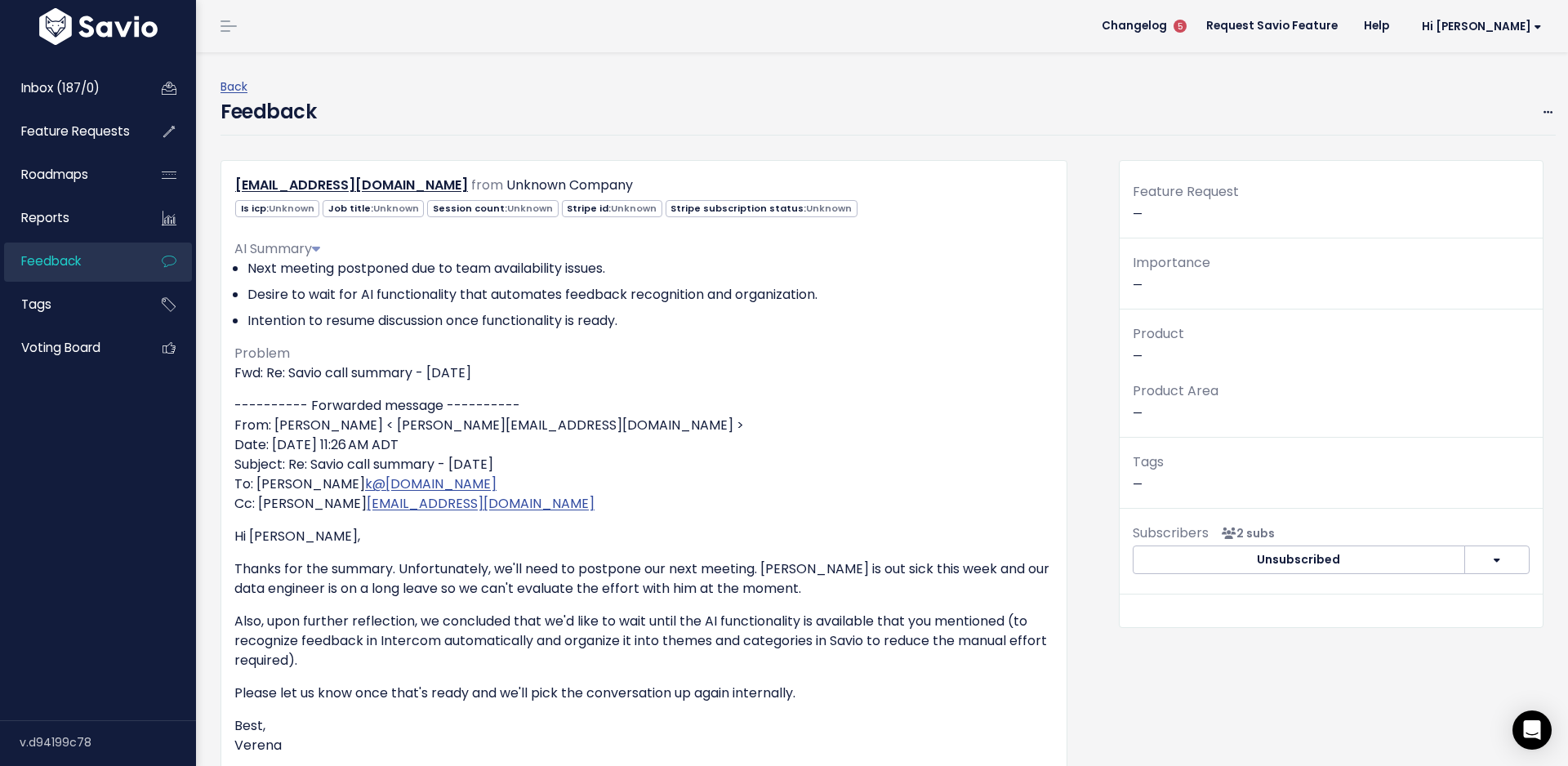 click on "Feedback" at bounding box center [69, 261] 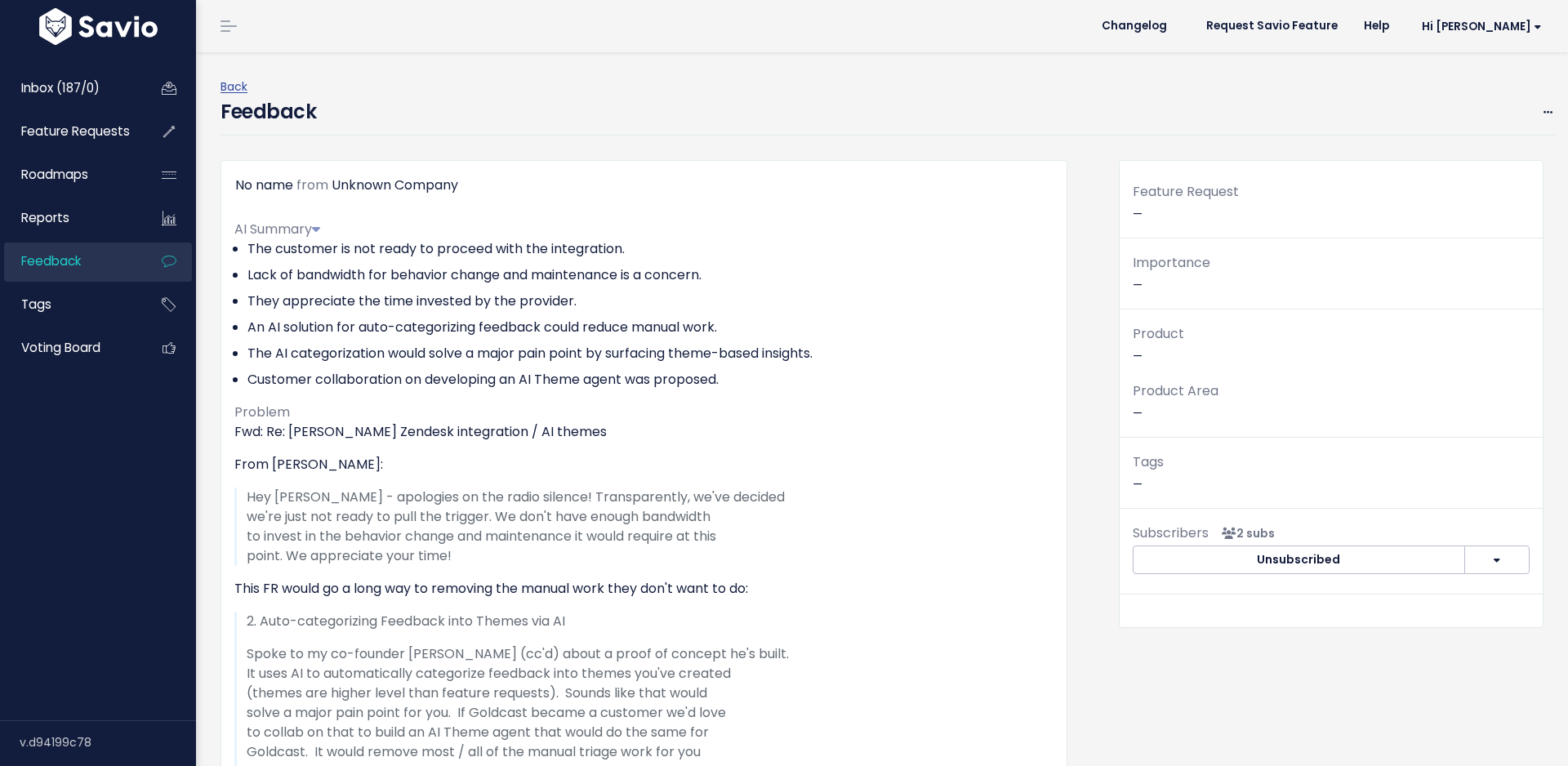 scroll, scrollTop: 0, scrollLeft: 0, axis: both 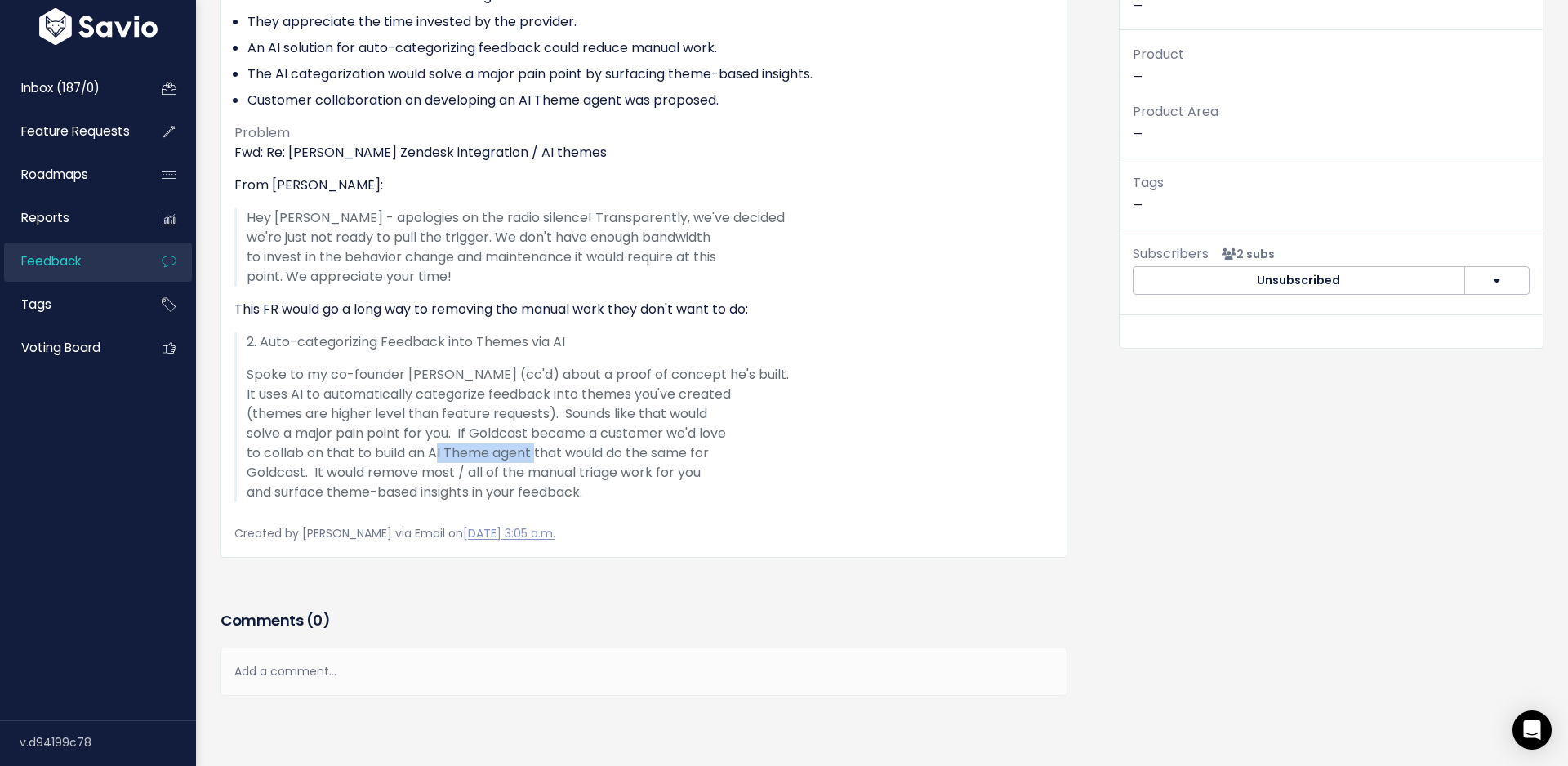 drag, startPoint x: 431, startPoint y: 456, endPoint x: 535, endPoint y: 458, distance: 104.01923 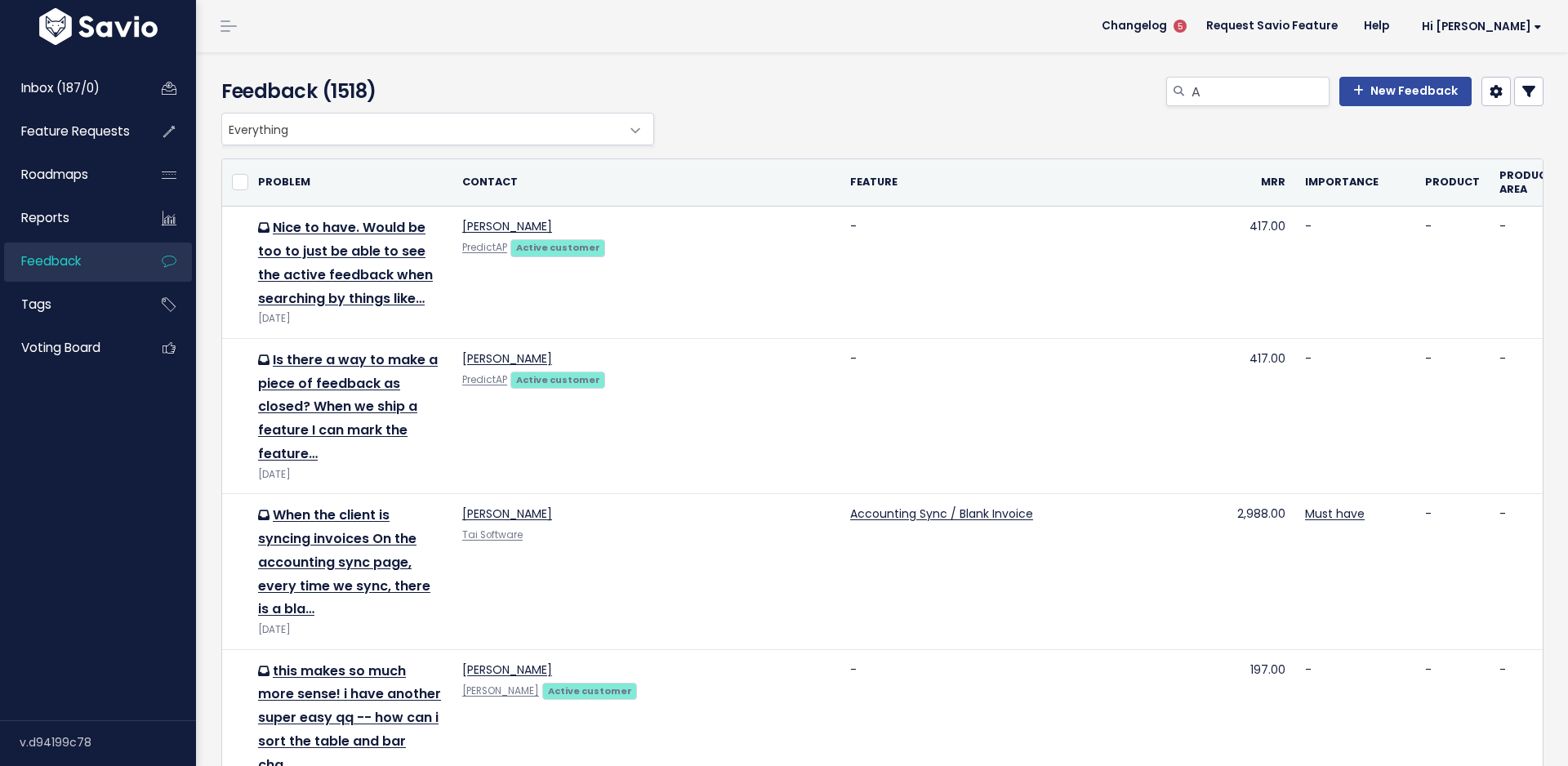 scroll, scrollTop: 0, scrollLeft: 0, axis: both 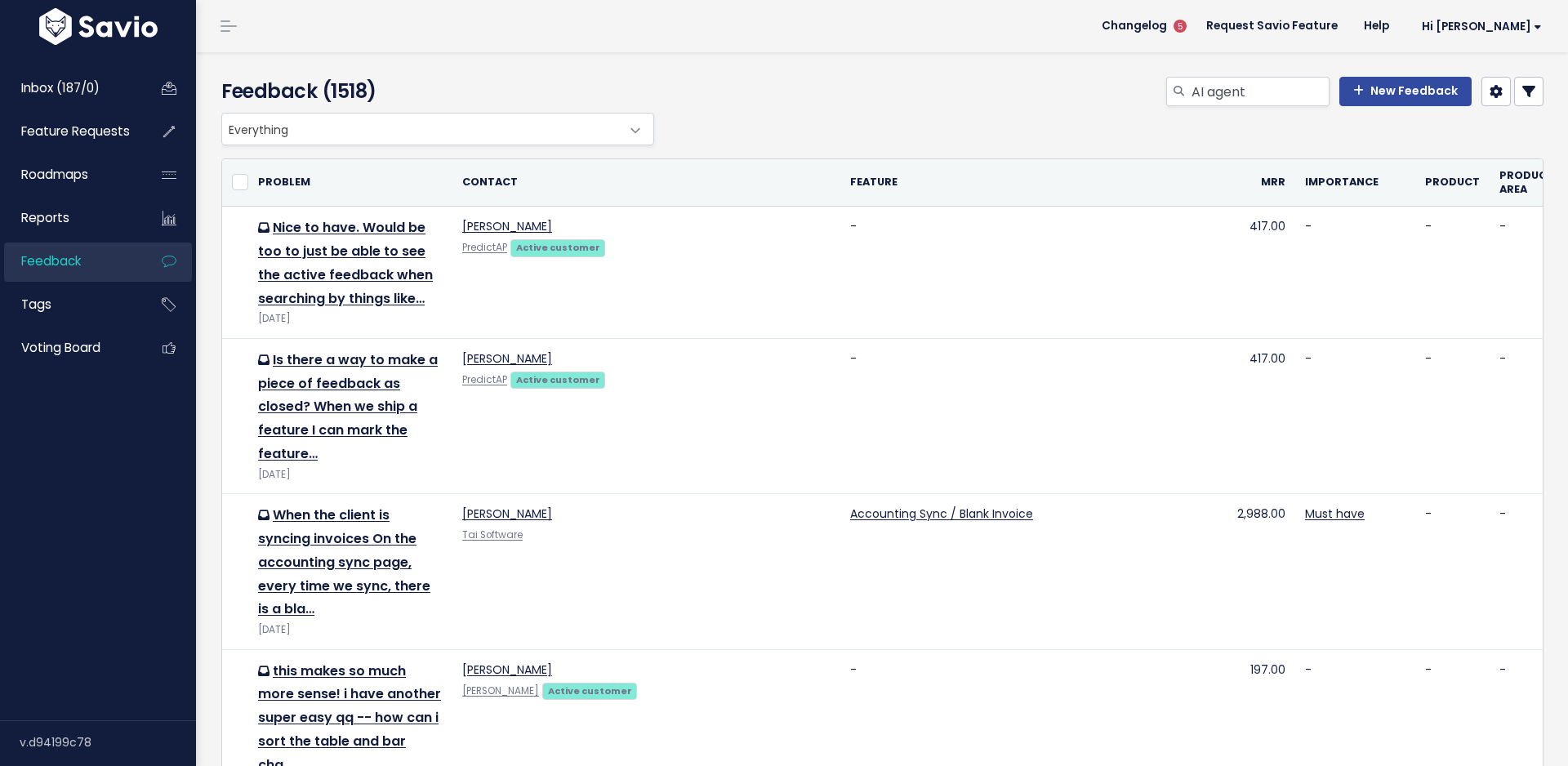 type on "AI agent" 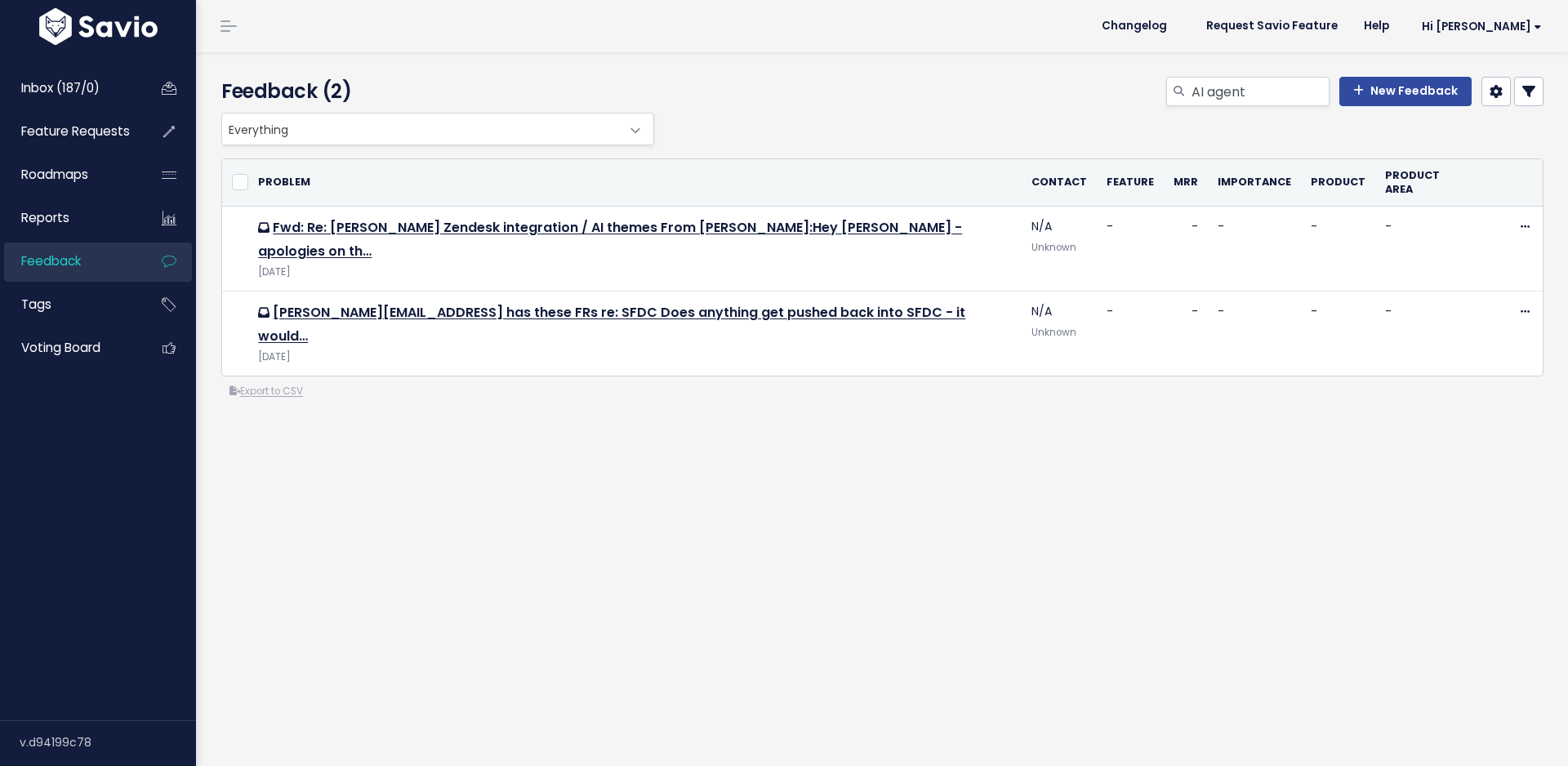 scroll, scrollTop: 0, scrollLeft: 0, axis: both 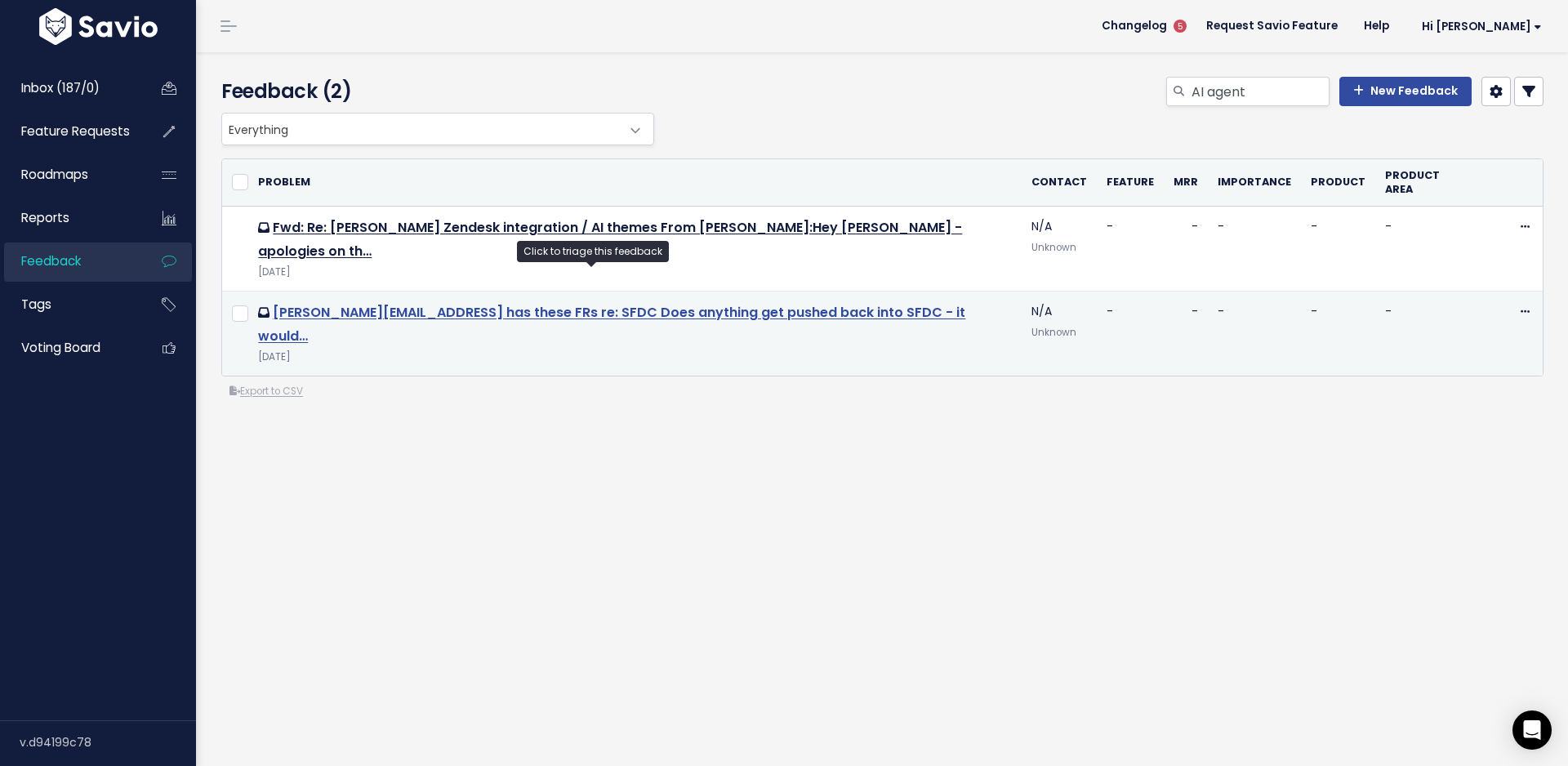click on "jeremi.jak@zowie.ai has these FRs re: SFDC
Does anything get pushed back into SFDC - it would…" at bounding box center [612, 324] 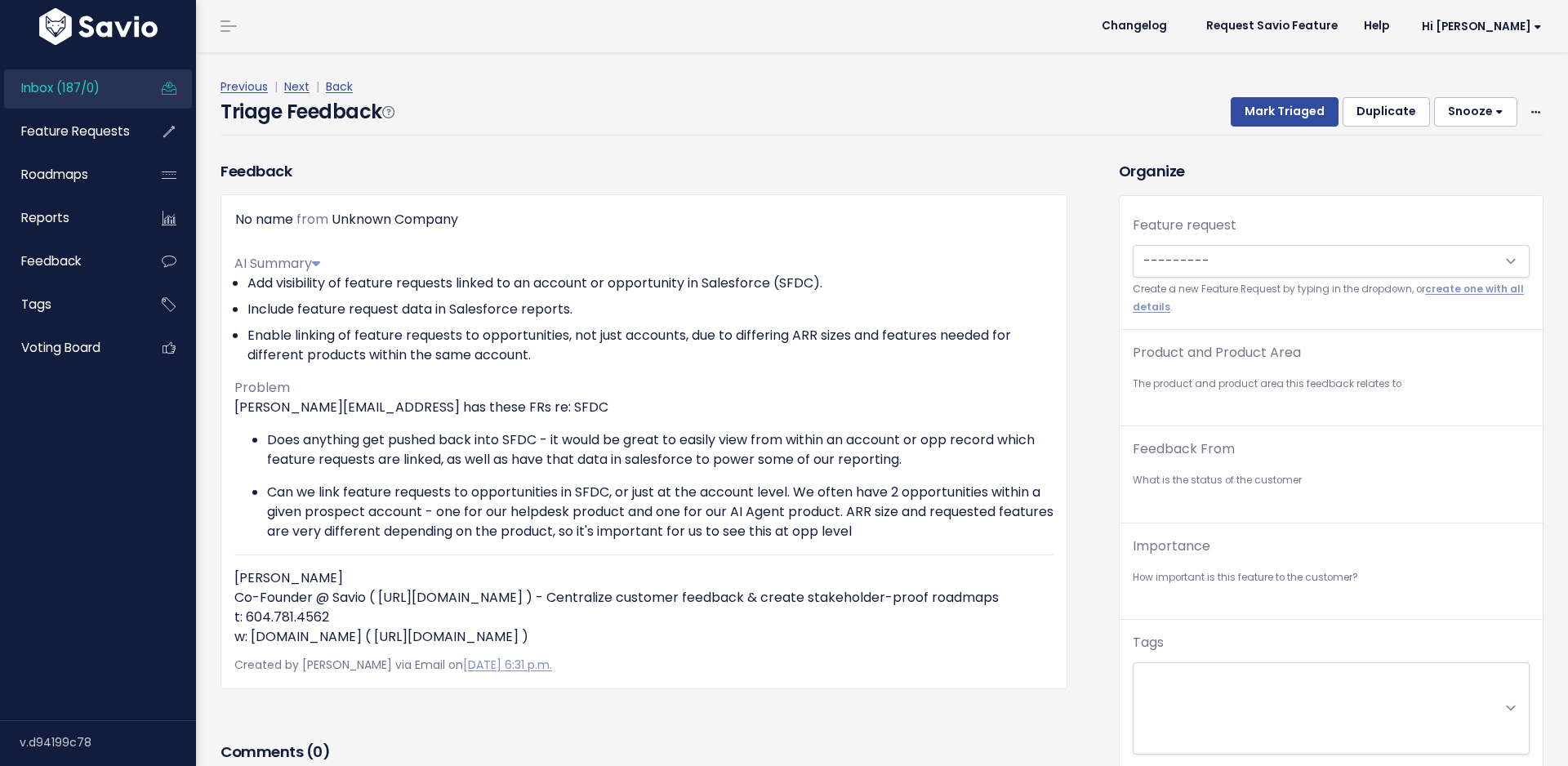 scroll, scrollTop: 0, scrollLeft: 0, axis: both 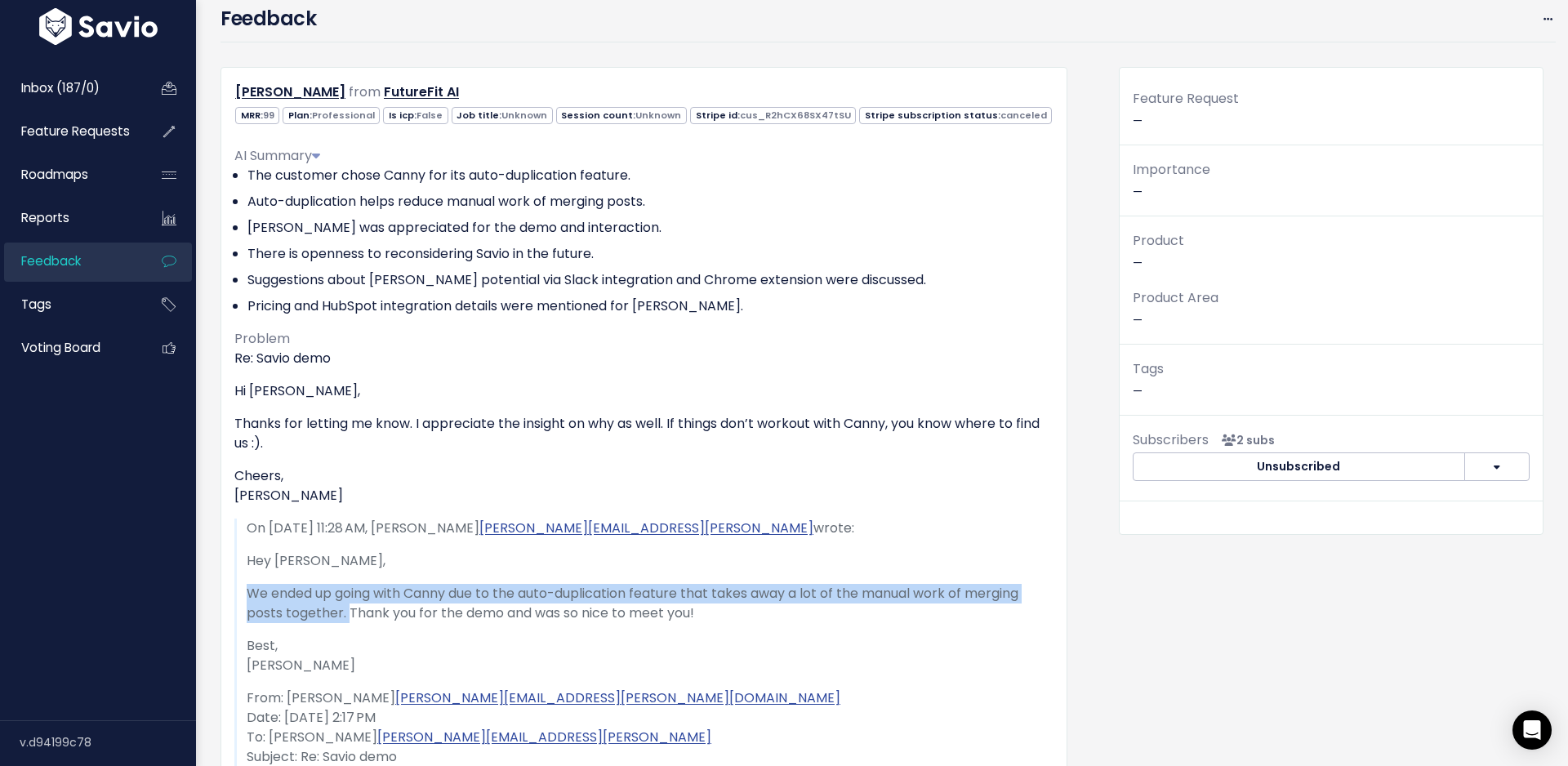 drag, startPoint x: 248, startPoint y: 593, endPoint x: 347, endPoint y: 615, distance: 101.41499 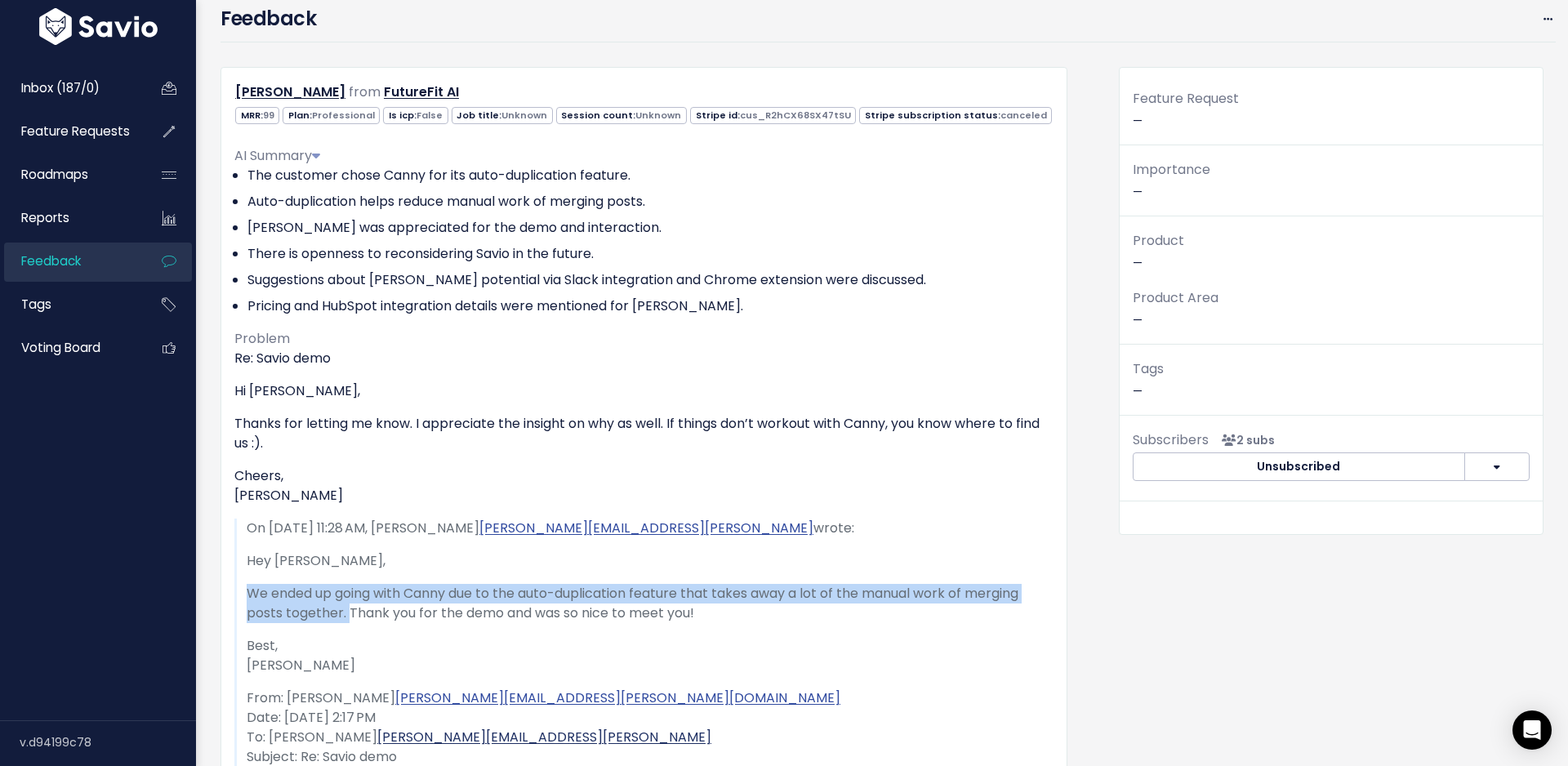copy on "We ended up going with Canny due to the auto-duplication feature that takes away a lot of the manual work of merging posts together." 